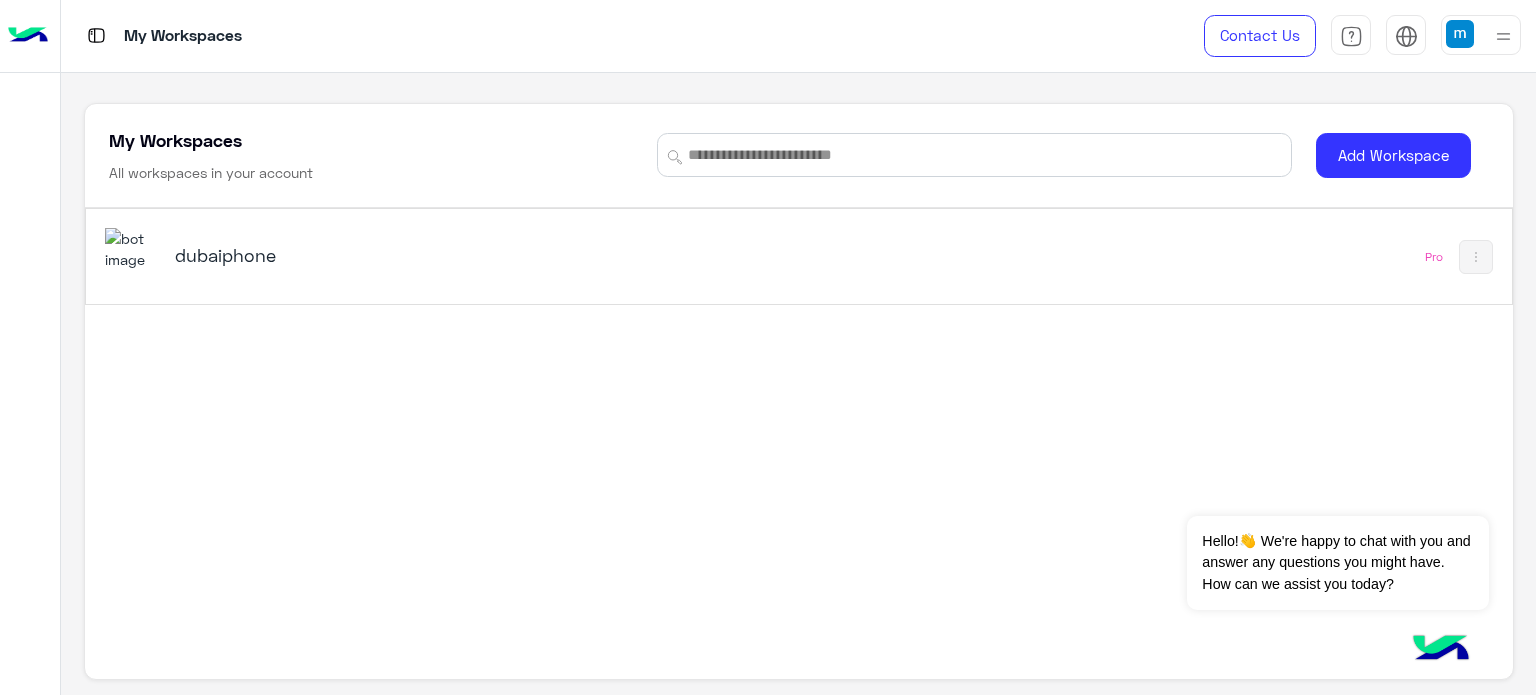 scroll, scrollTop: 0, scrollLeft: 0, axis: both 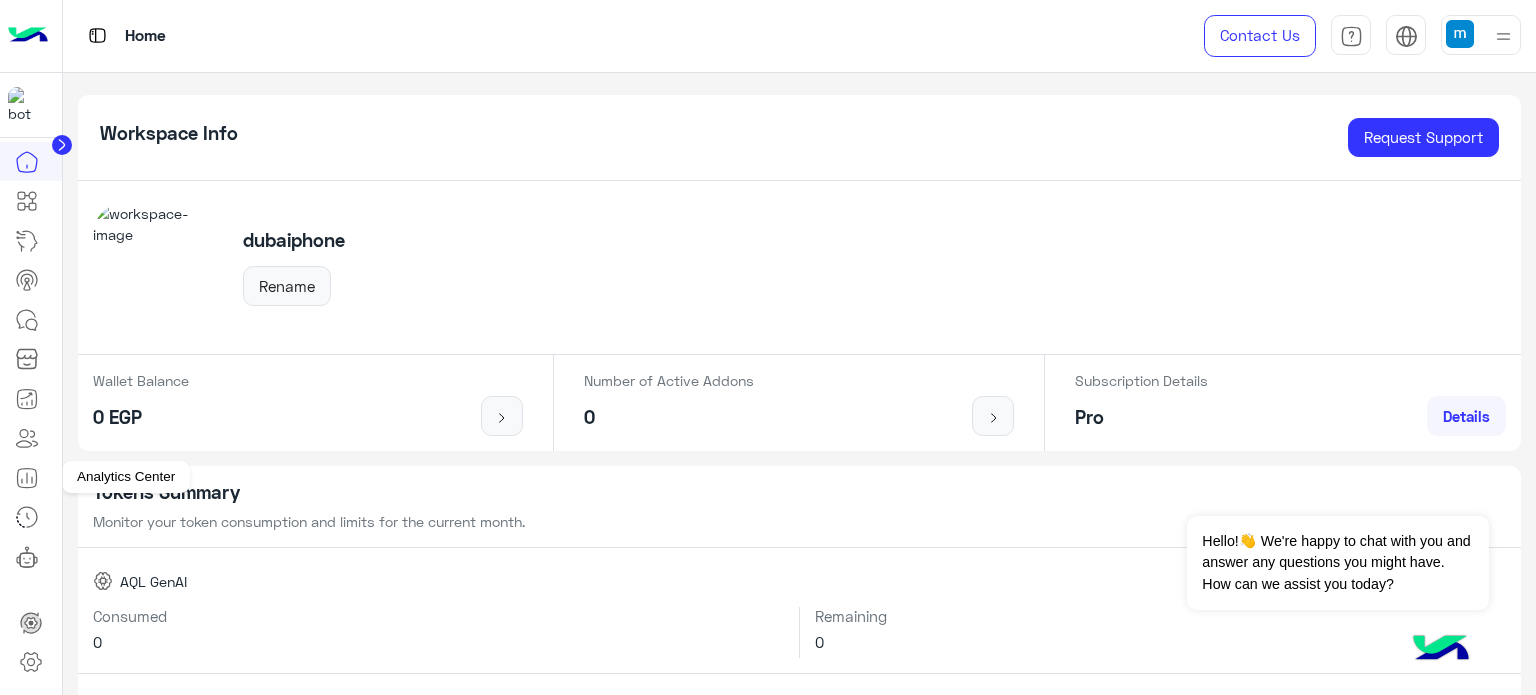 click 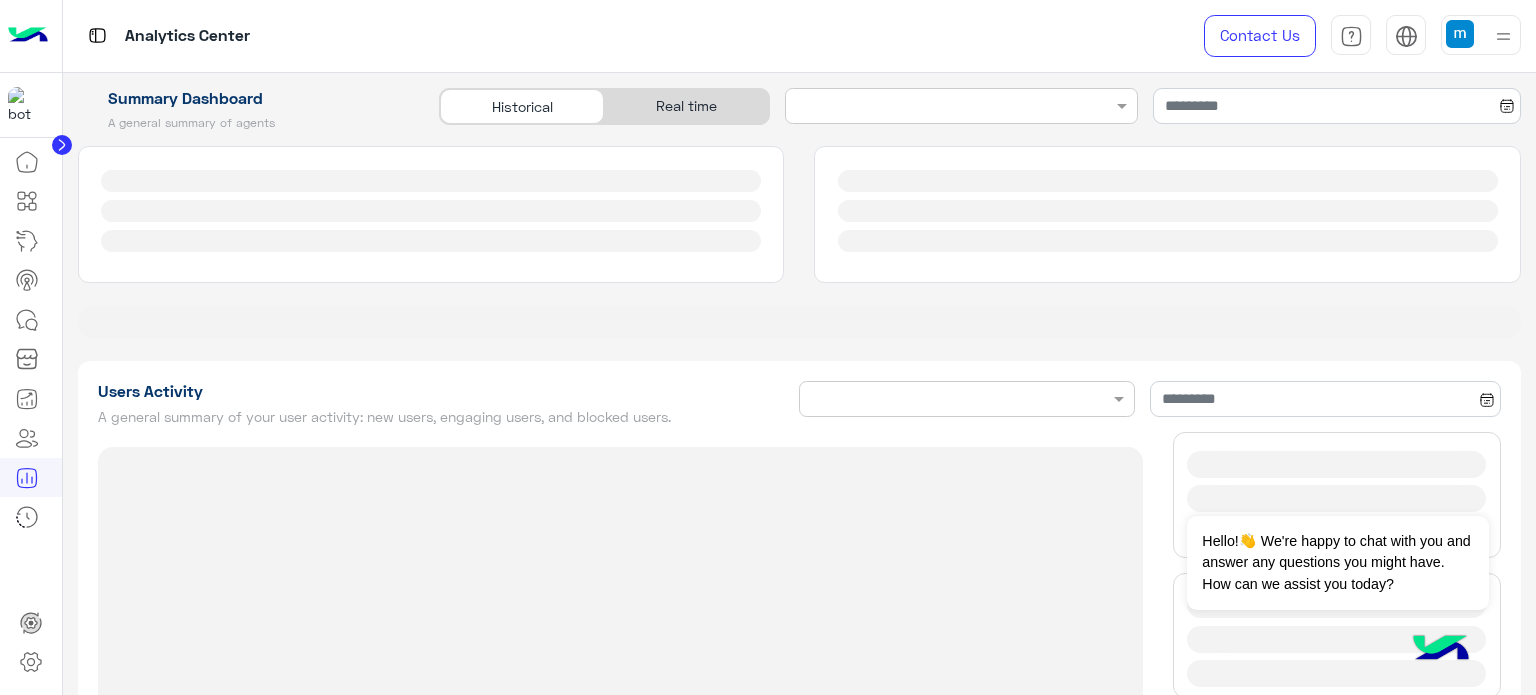 type on "**********" 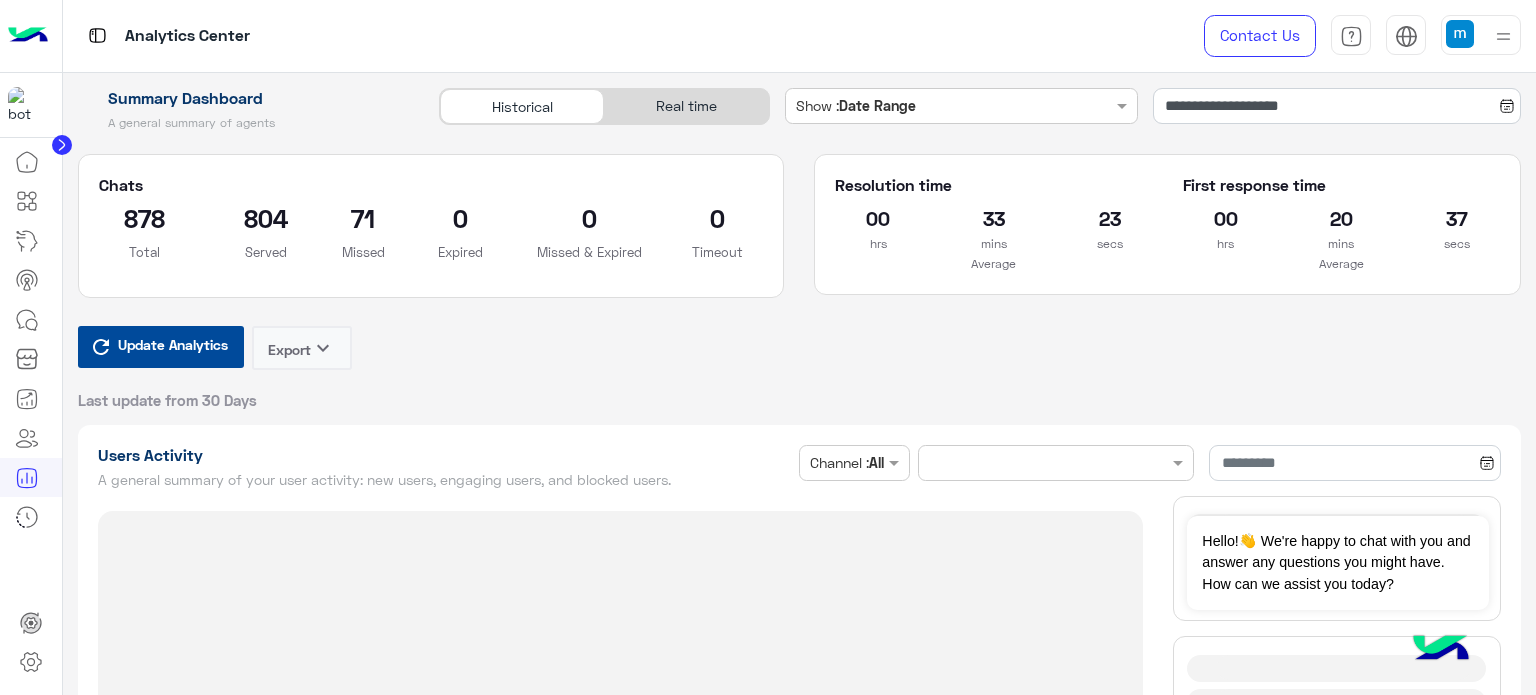 type on "**********" 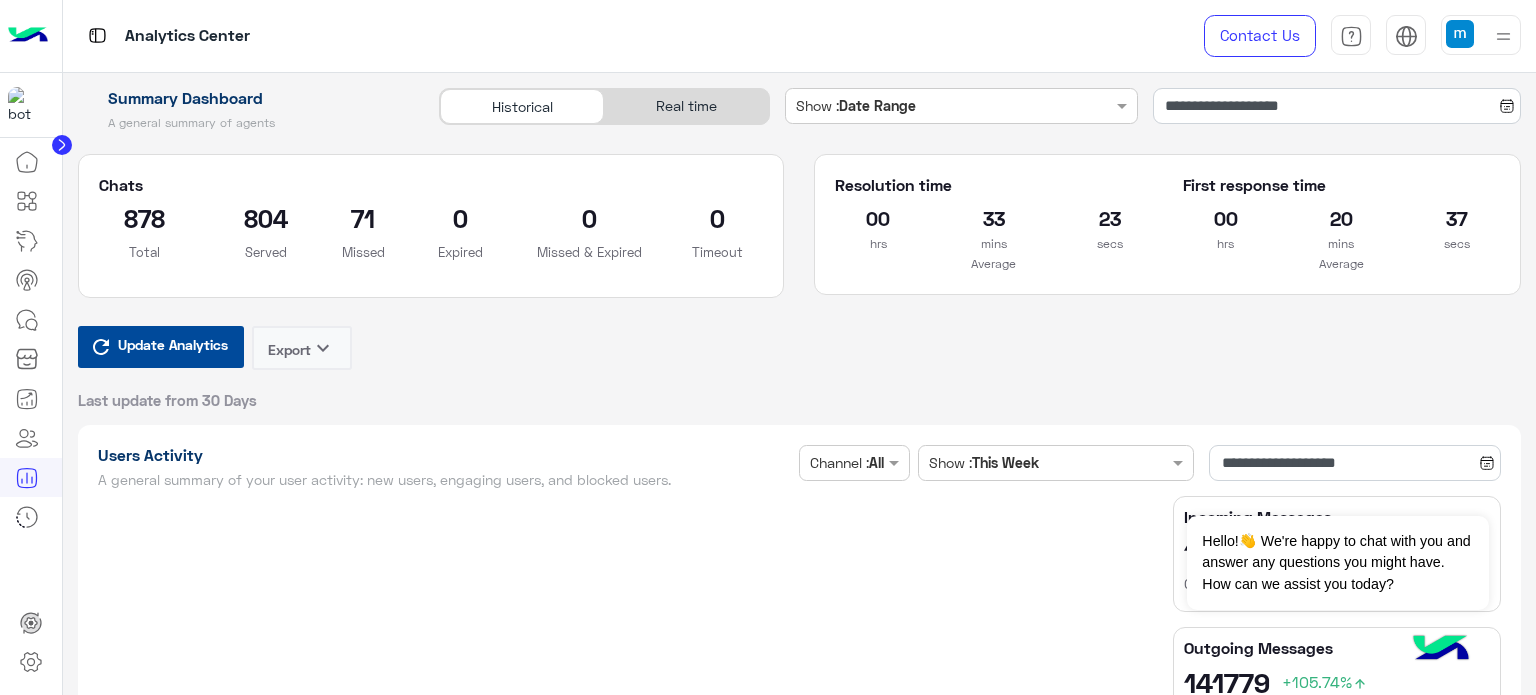 type on "**********" 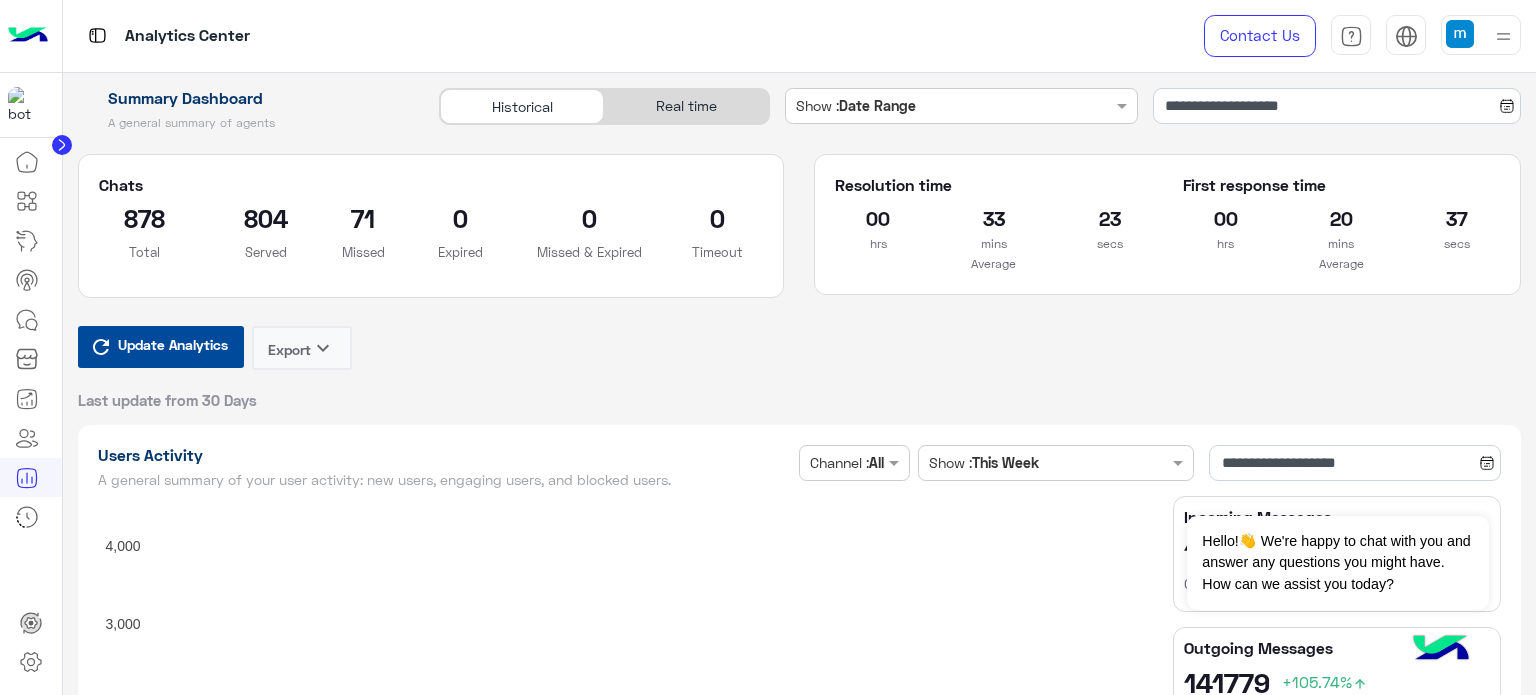 type on "**********" 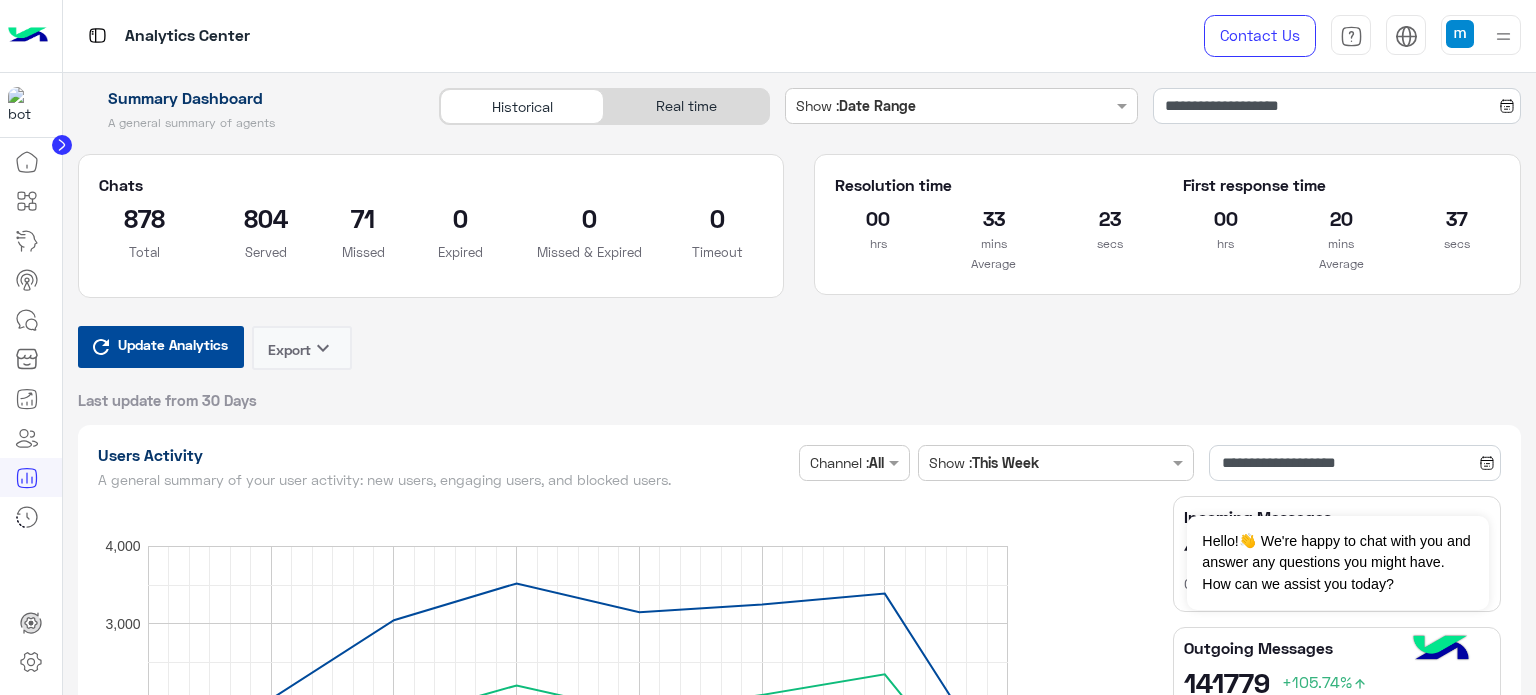 type on "**********" 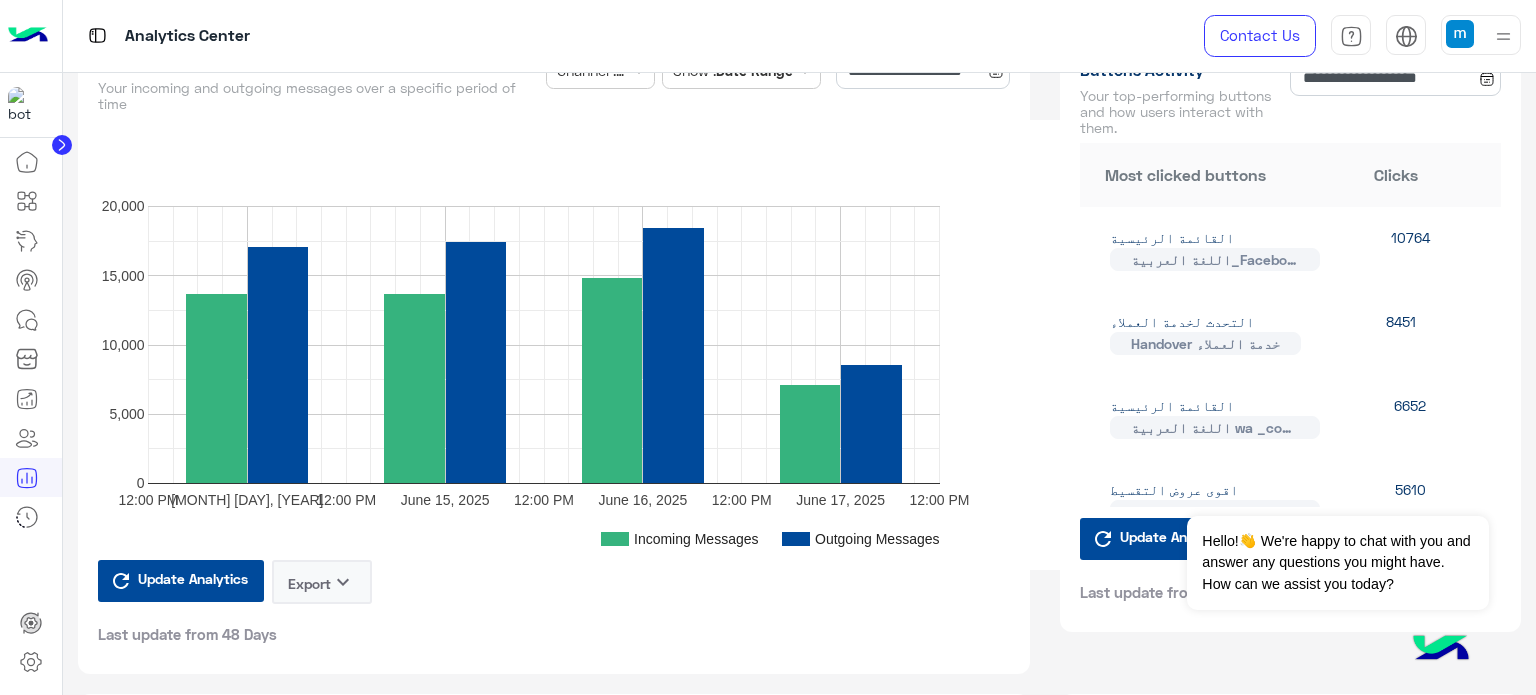 scroll, scrollTop: 1600, scrollLeft: 0, axis: vertical 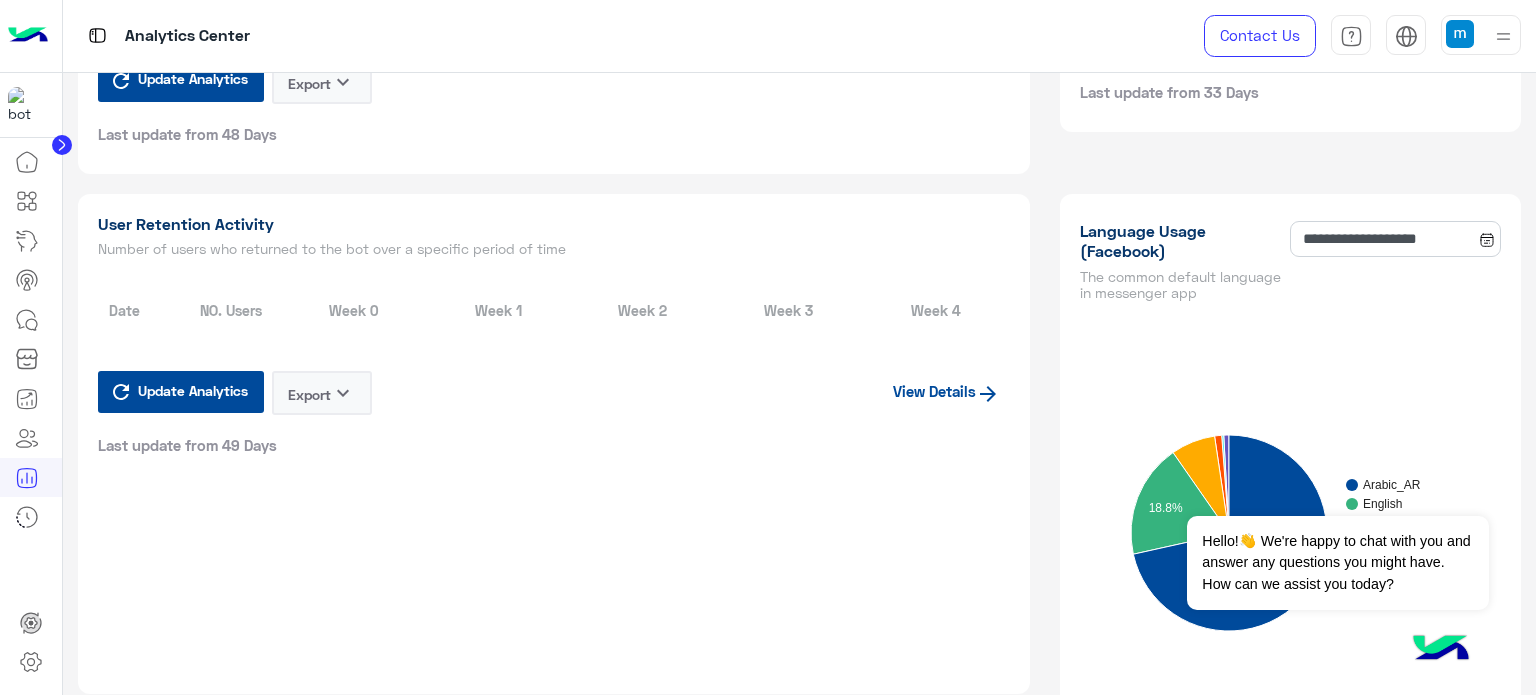 type on "**********" 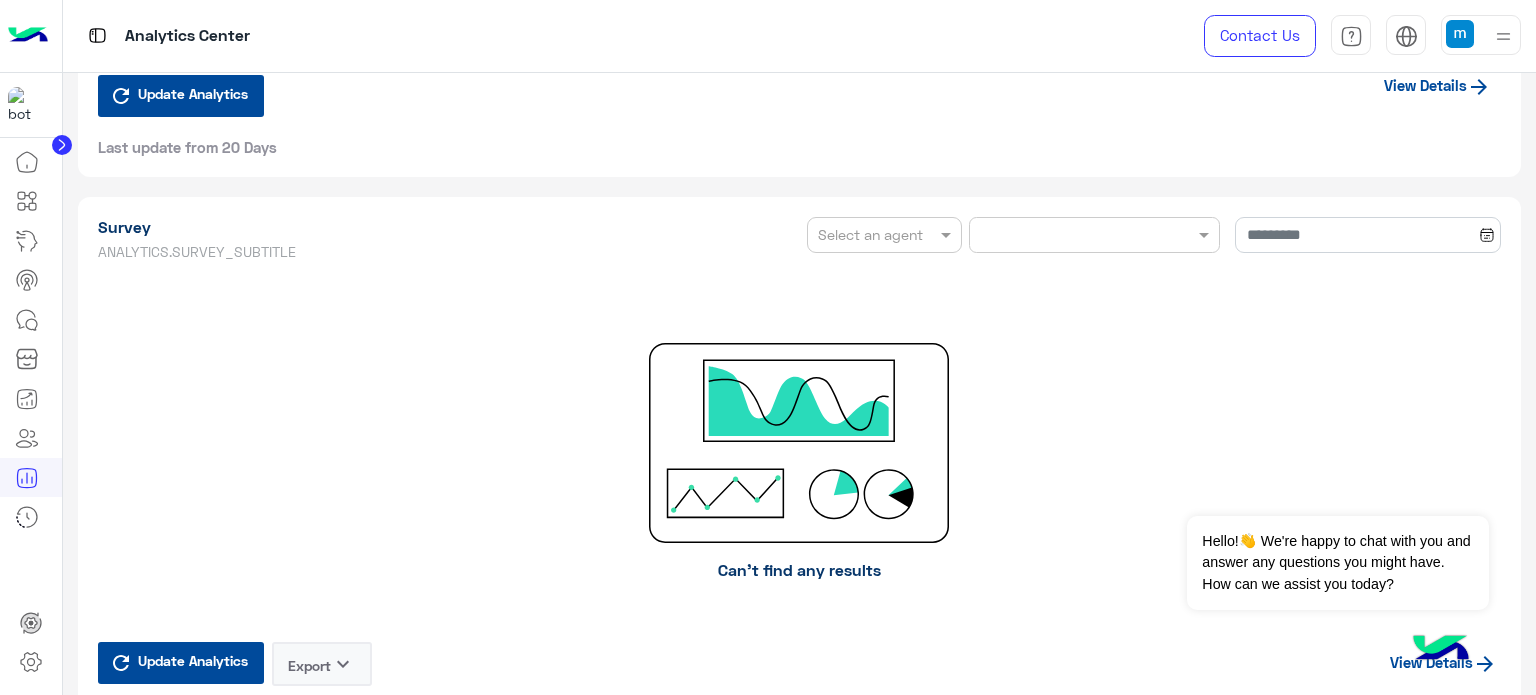 type on "**********" 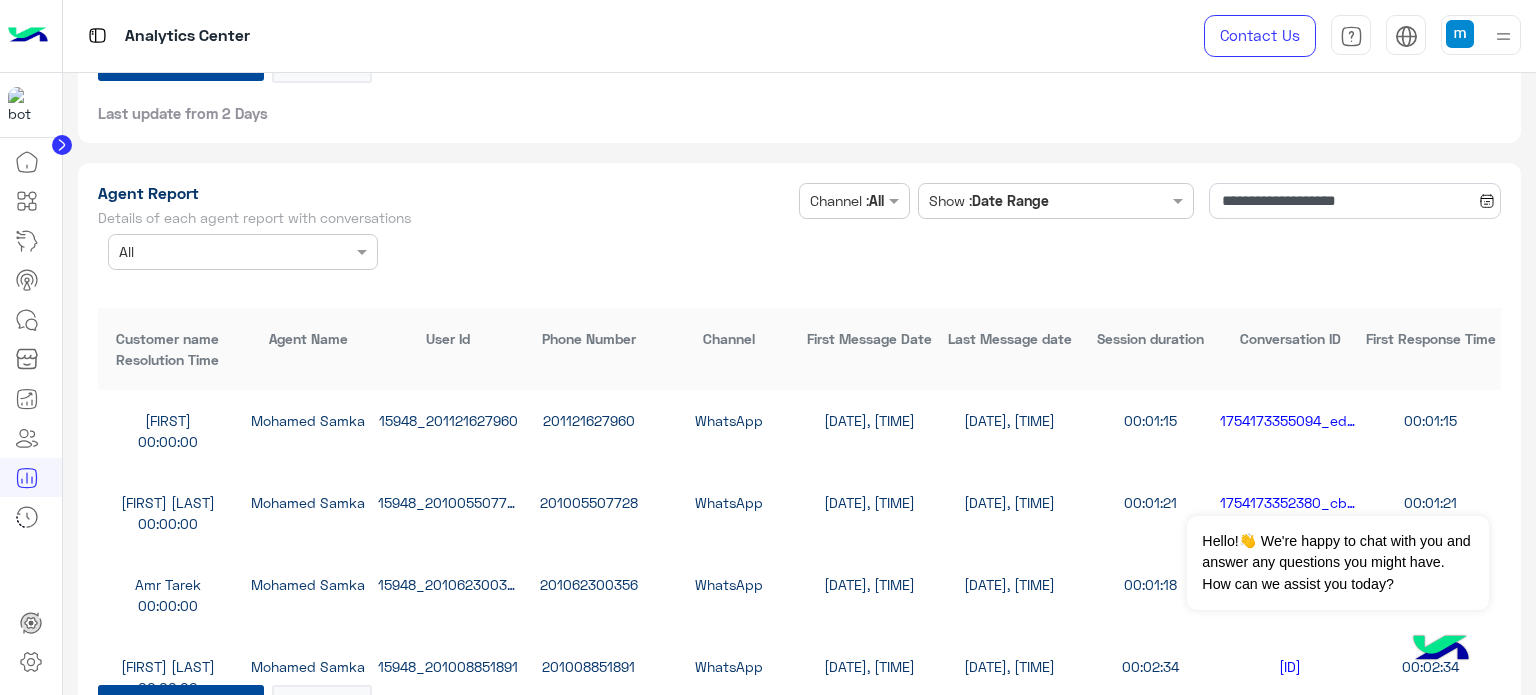 scroll, scrollTop: 5300, scrollLeft: 0, axis: vertical 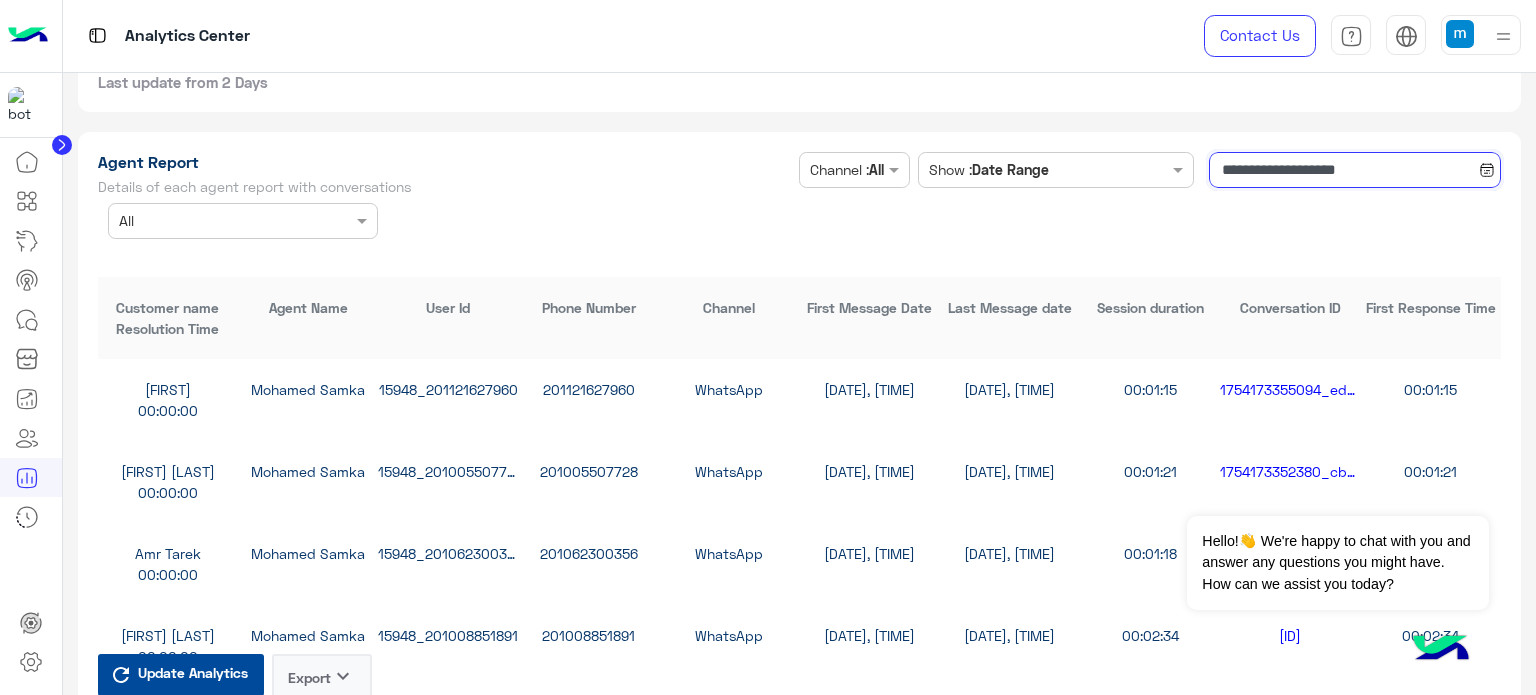 click on "**********" 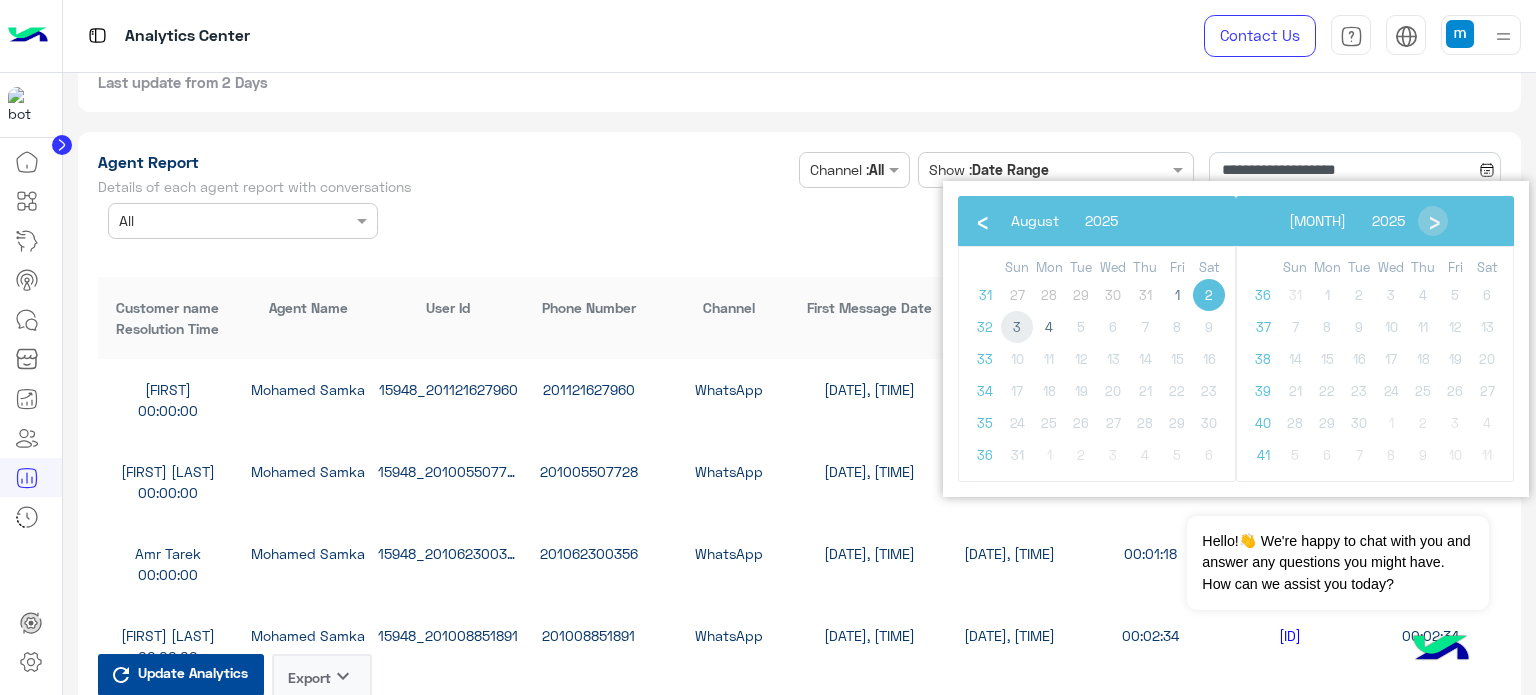 click on "3" 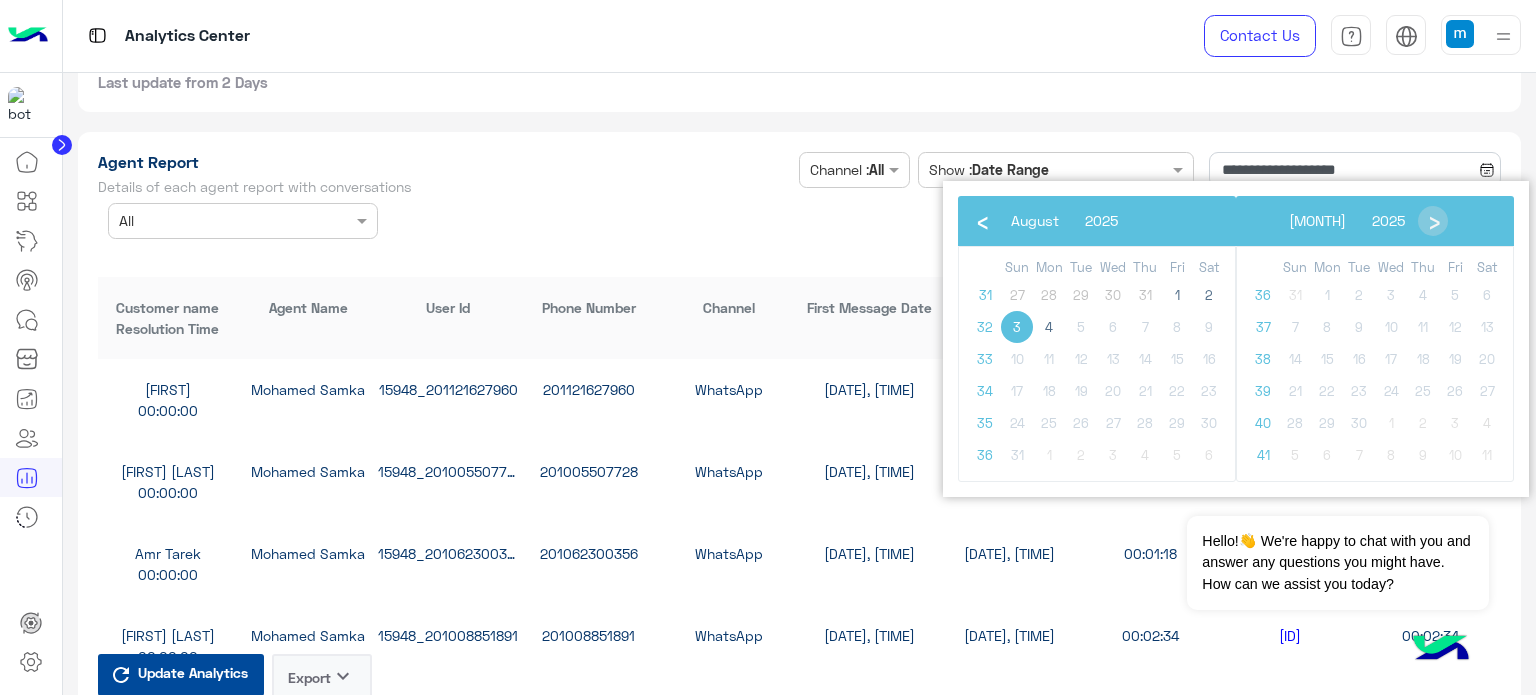 click on "3" 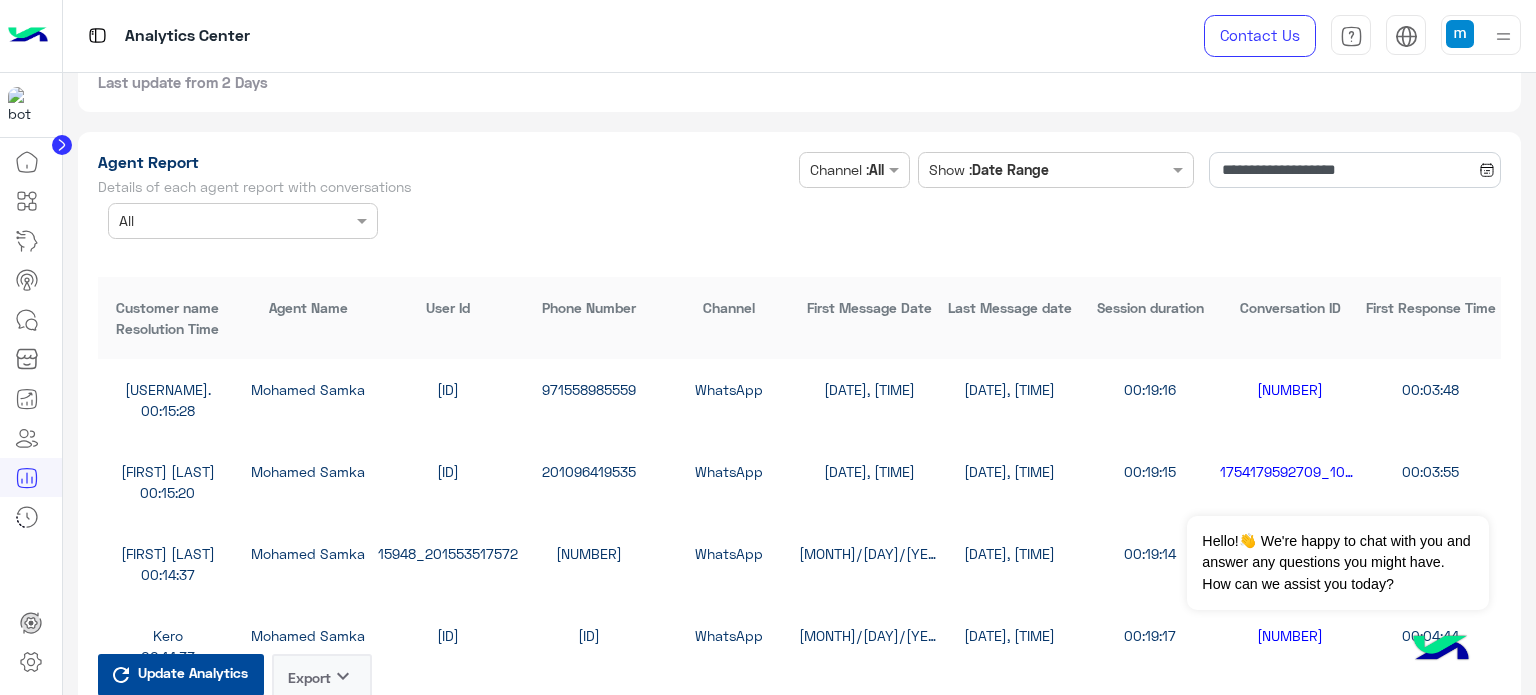 click on "Agent Report Details of each agent report with conversations" 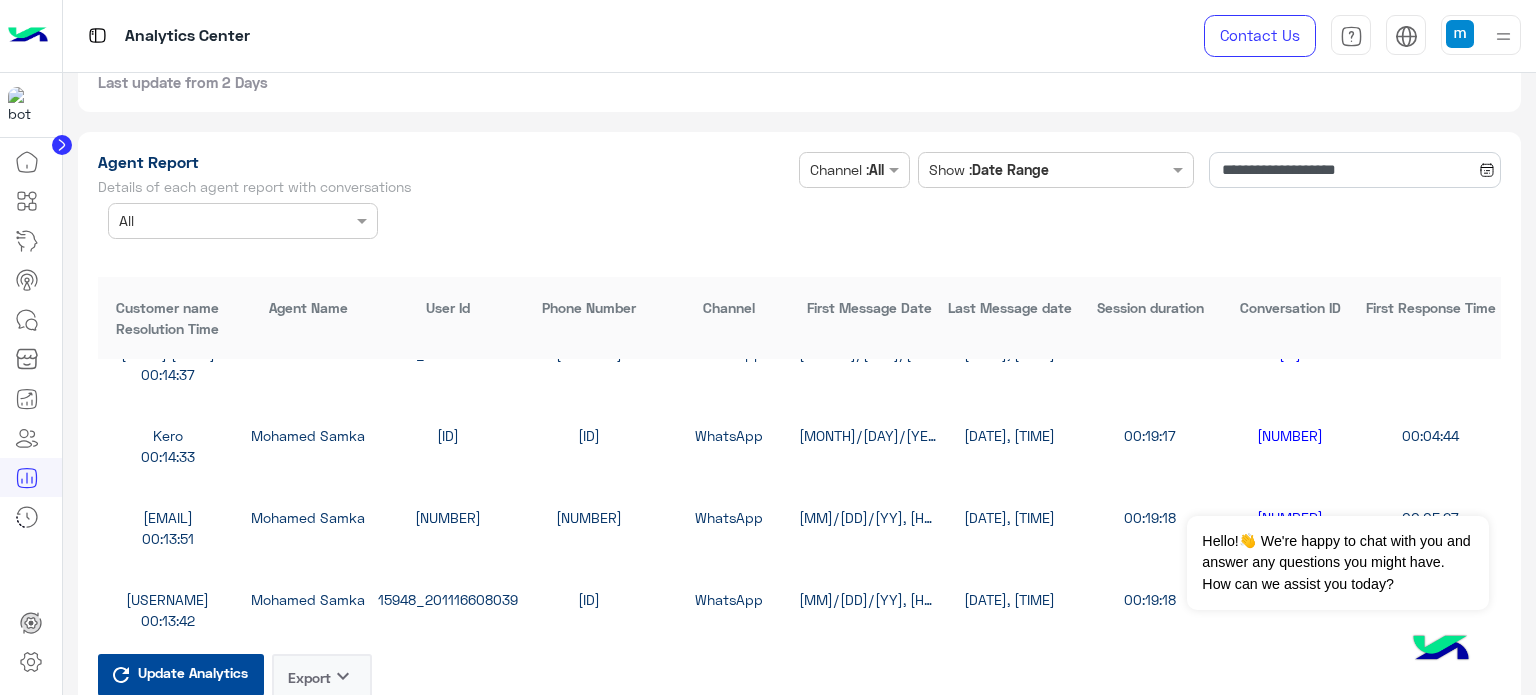 scroll, scrollTop: 5400, scrollLeft: 0, axis: vertical 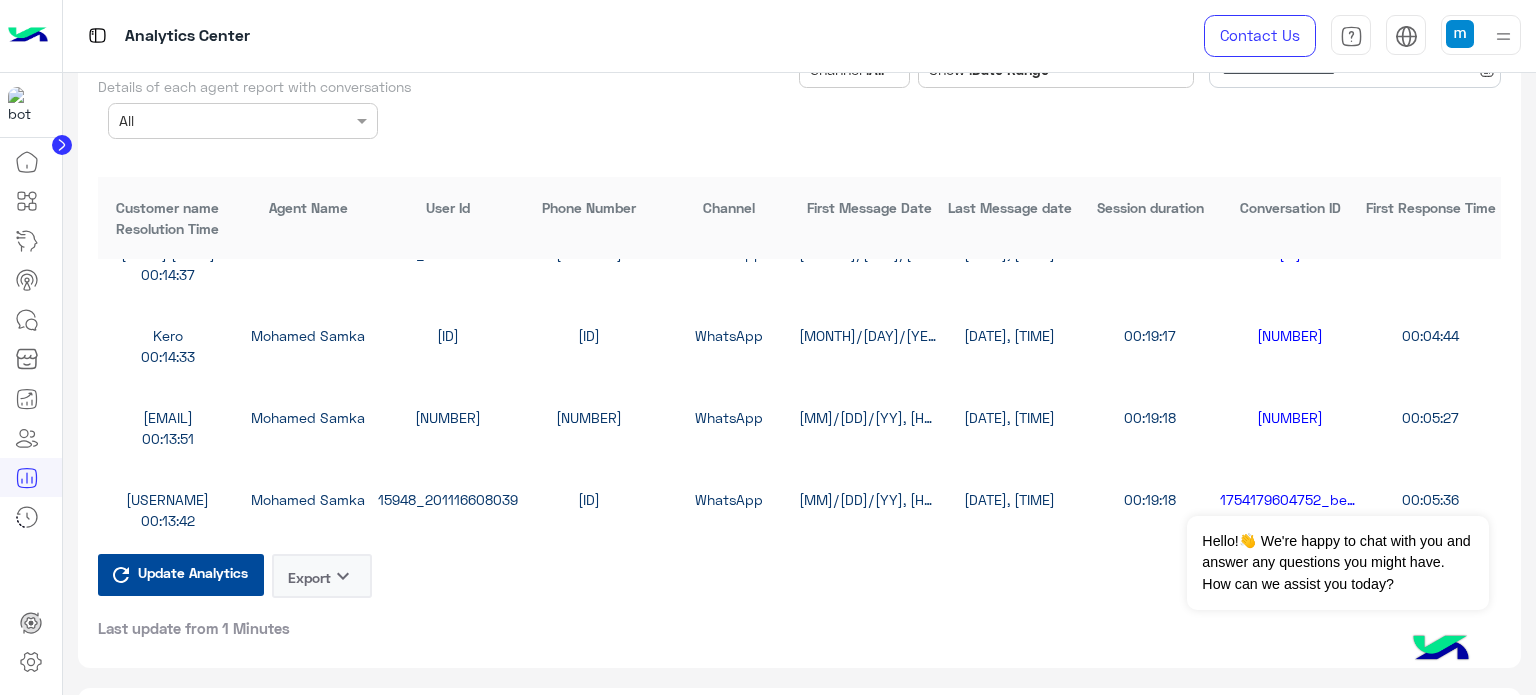 click on "Export   keyboard_arrow_down" 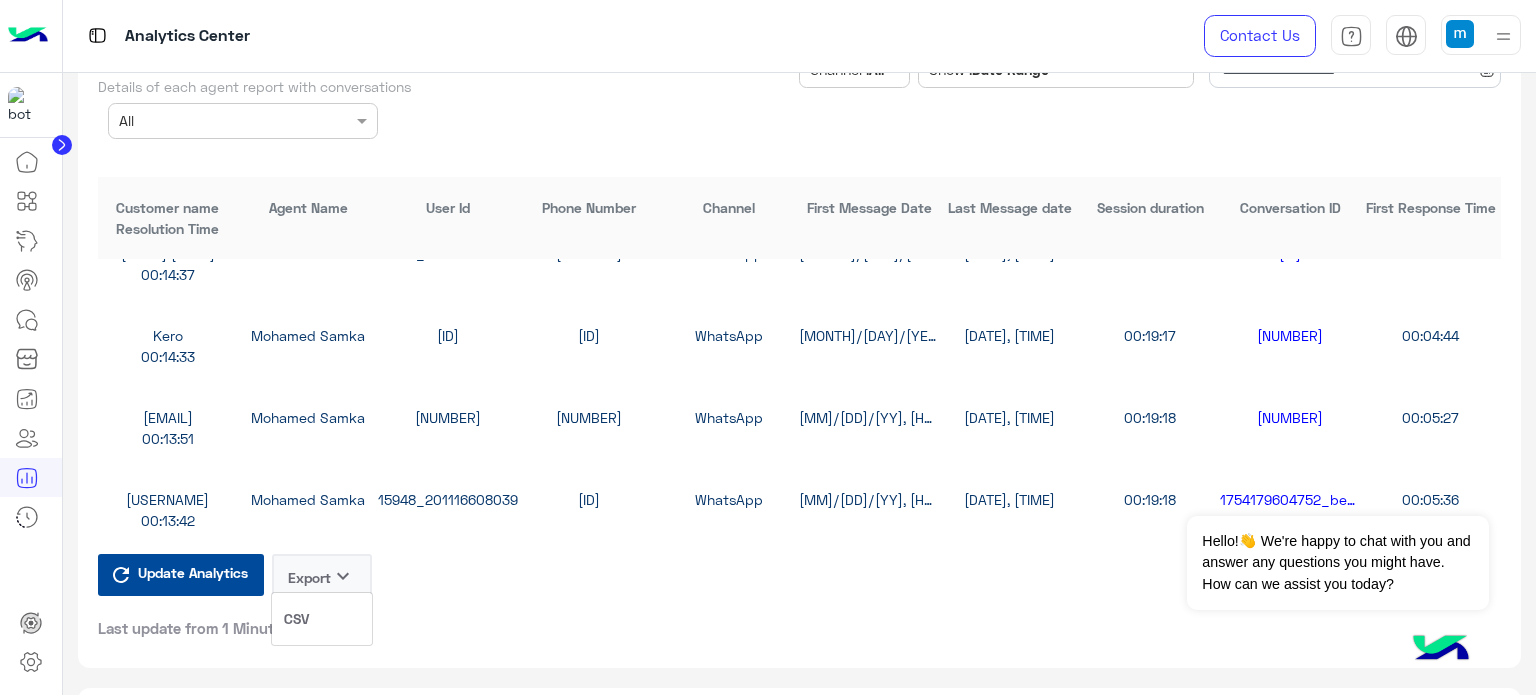click on "CSV" 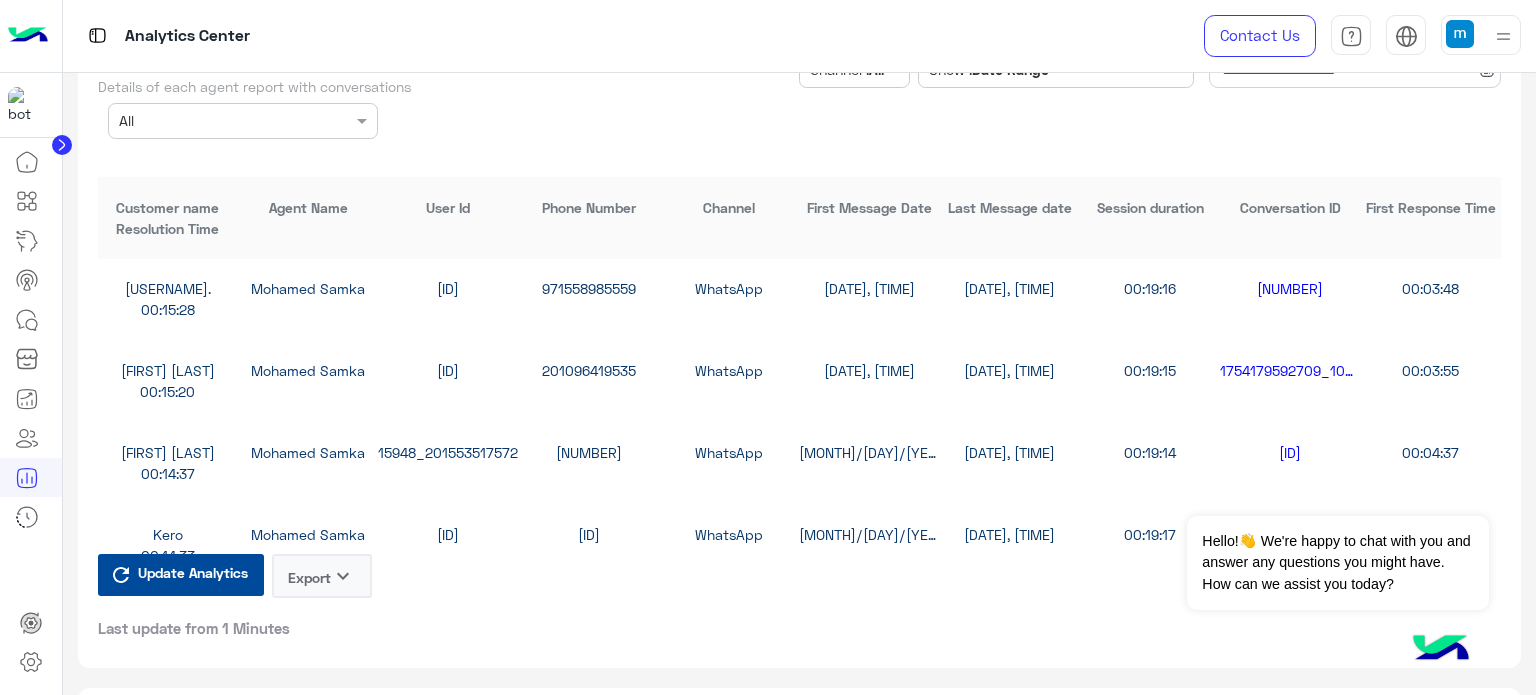 scroll, scrollTop: 0, scrollLeft: 0, axis: both 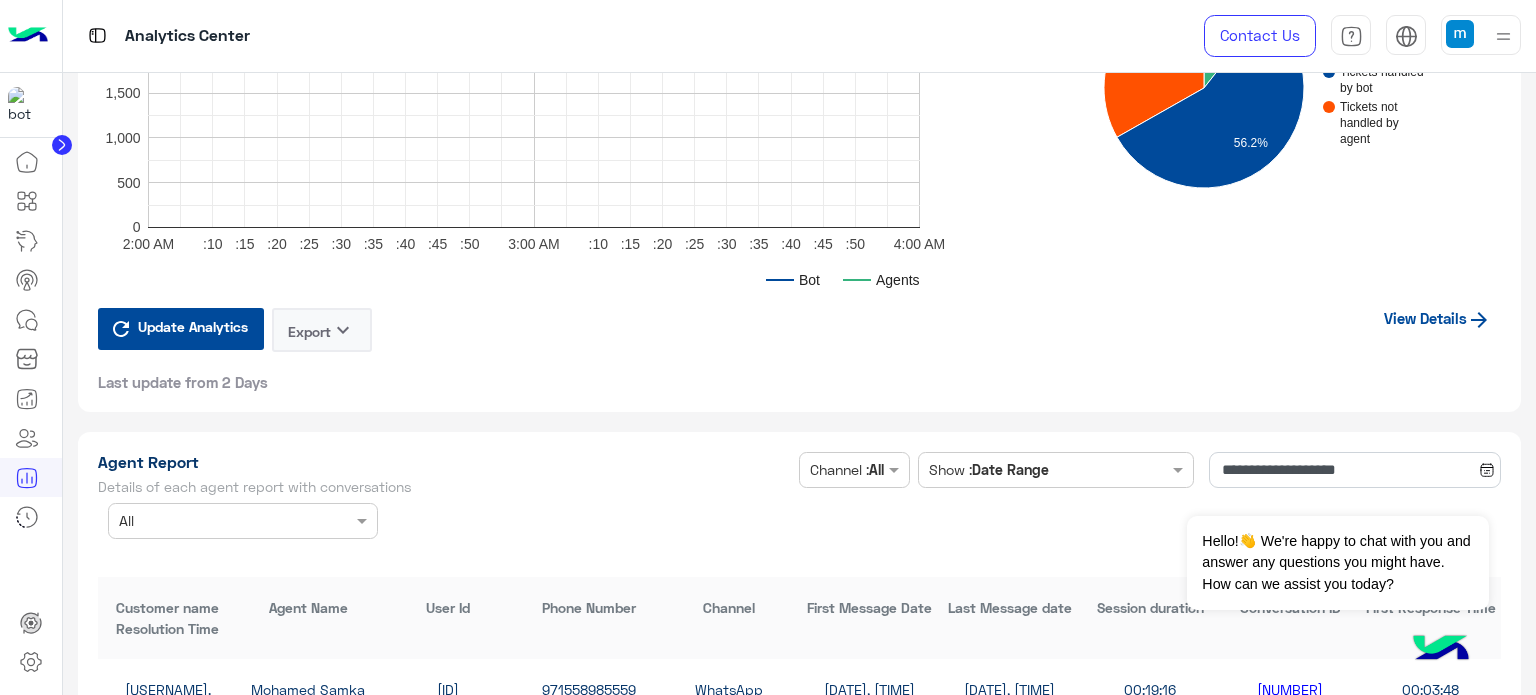 drag, startPoint x: 1020, startPoint y: 309, endPoint x: 1415, endPoint y: 336, distance: 395.92172 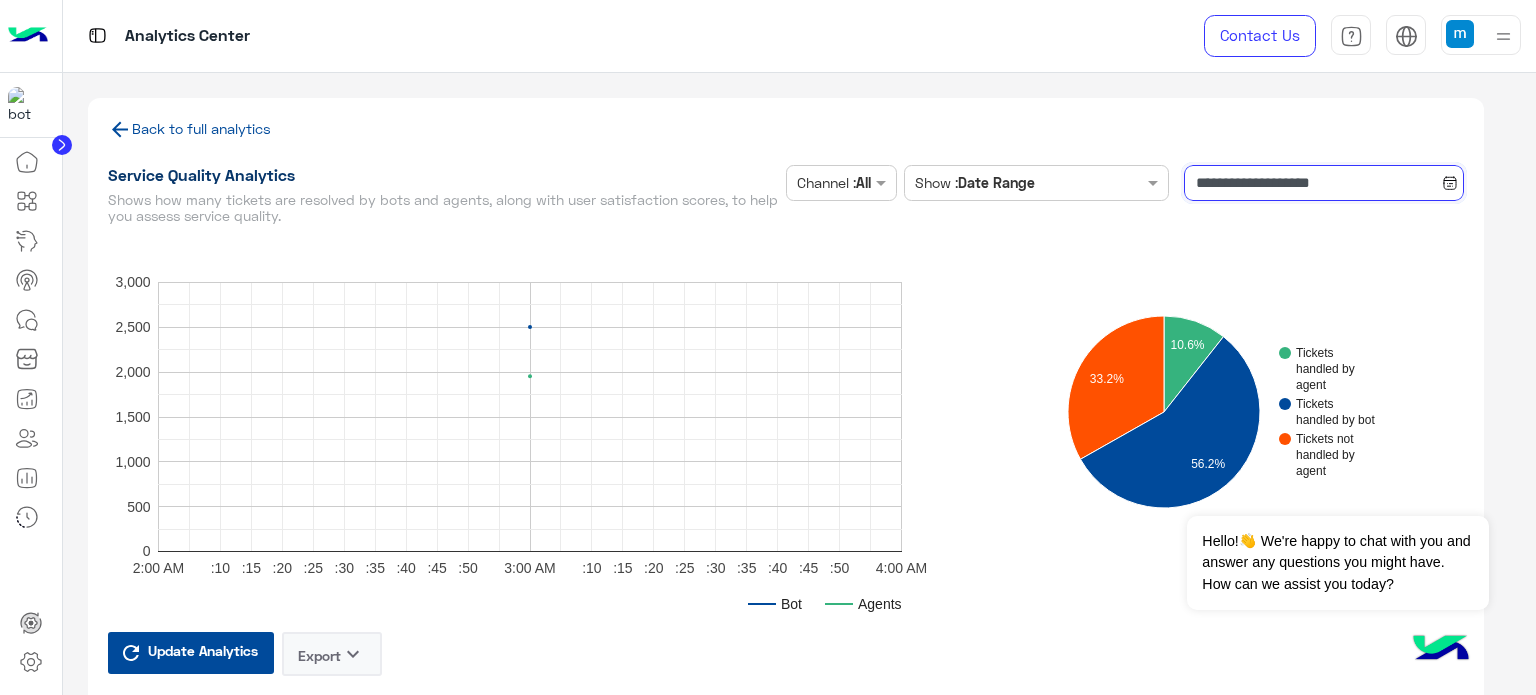 click on "**********" 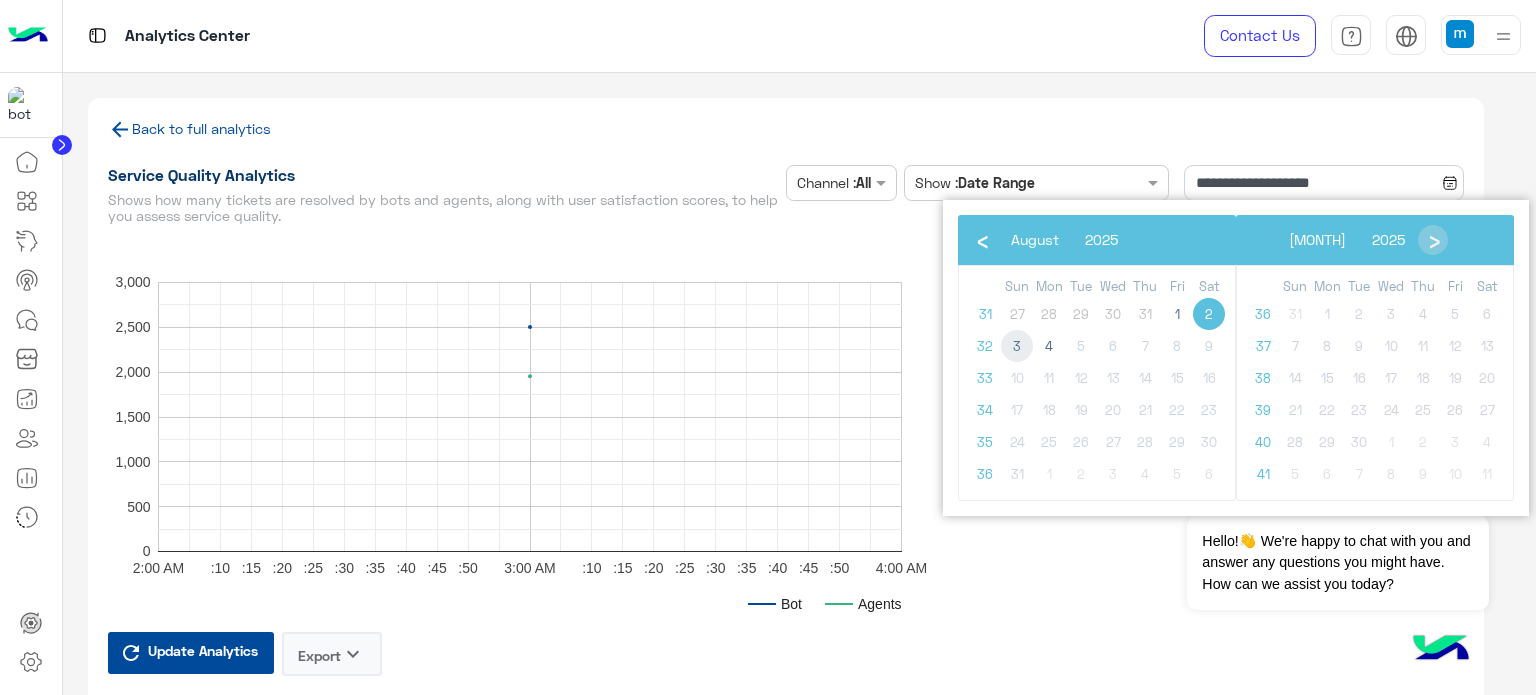 click on "3" 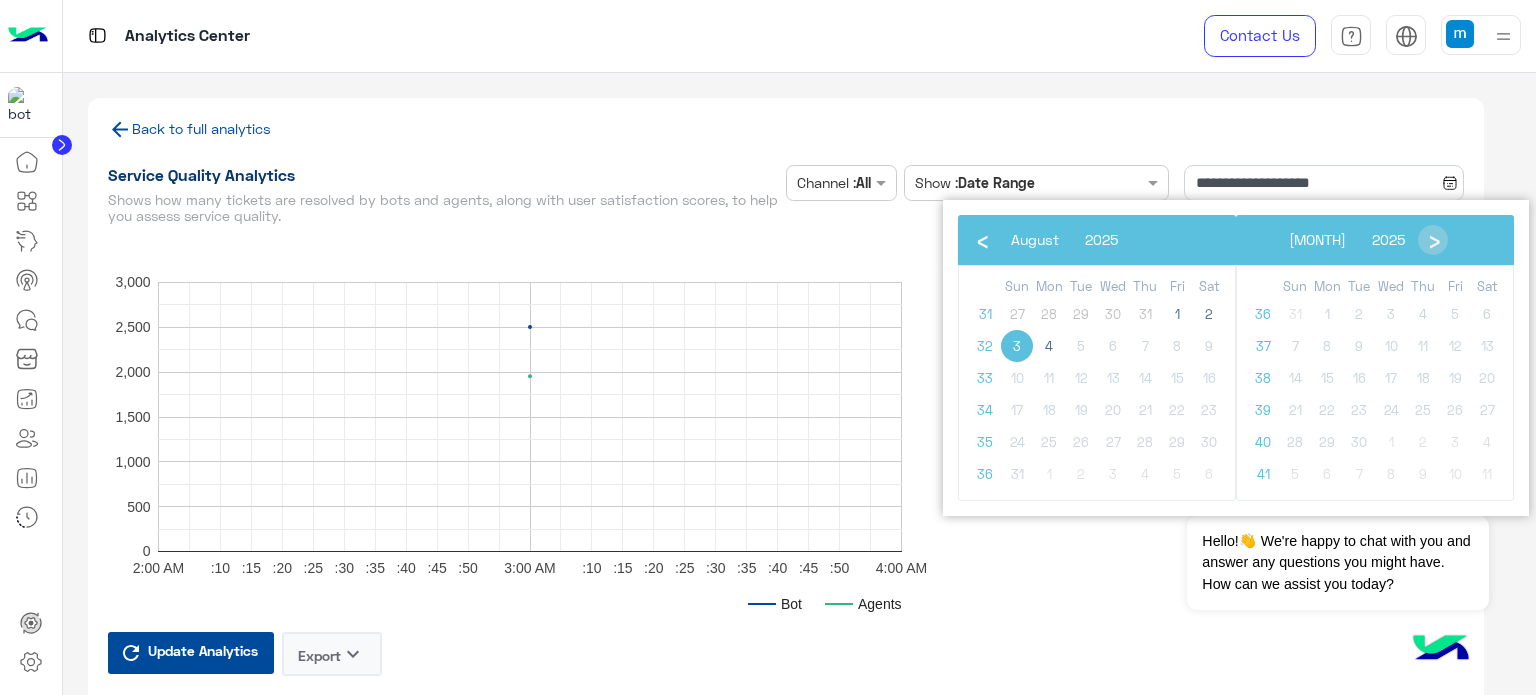 click on "3" 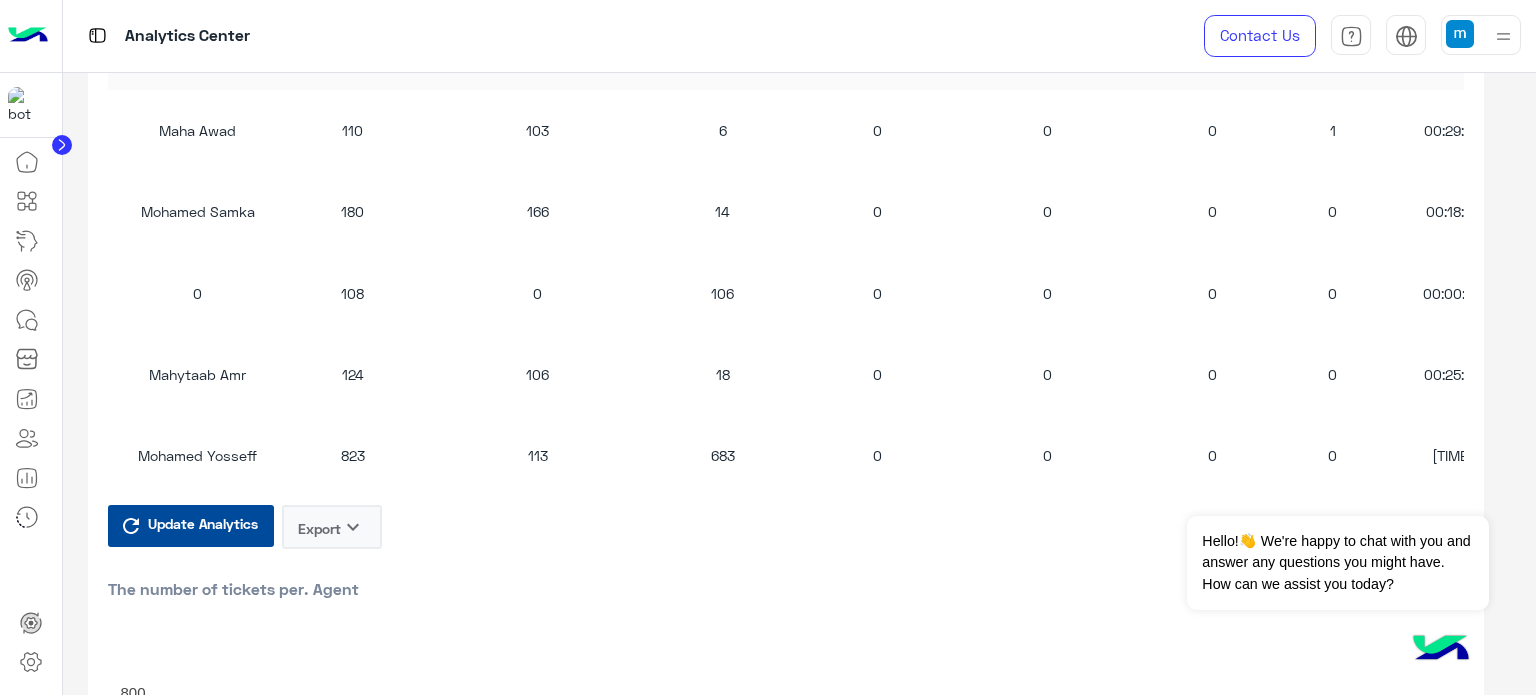 scroll, scrollTop: 2000, scrollLeft: 0, axis: vertical 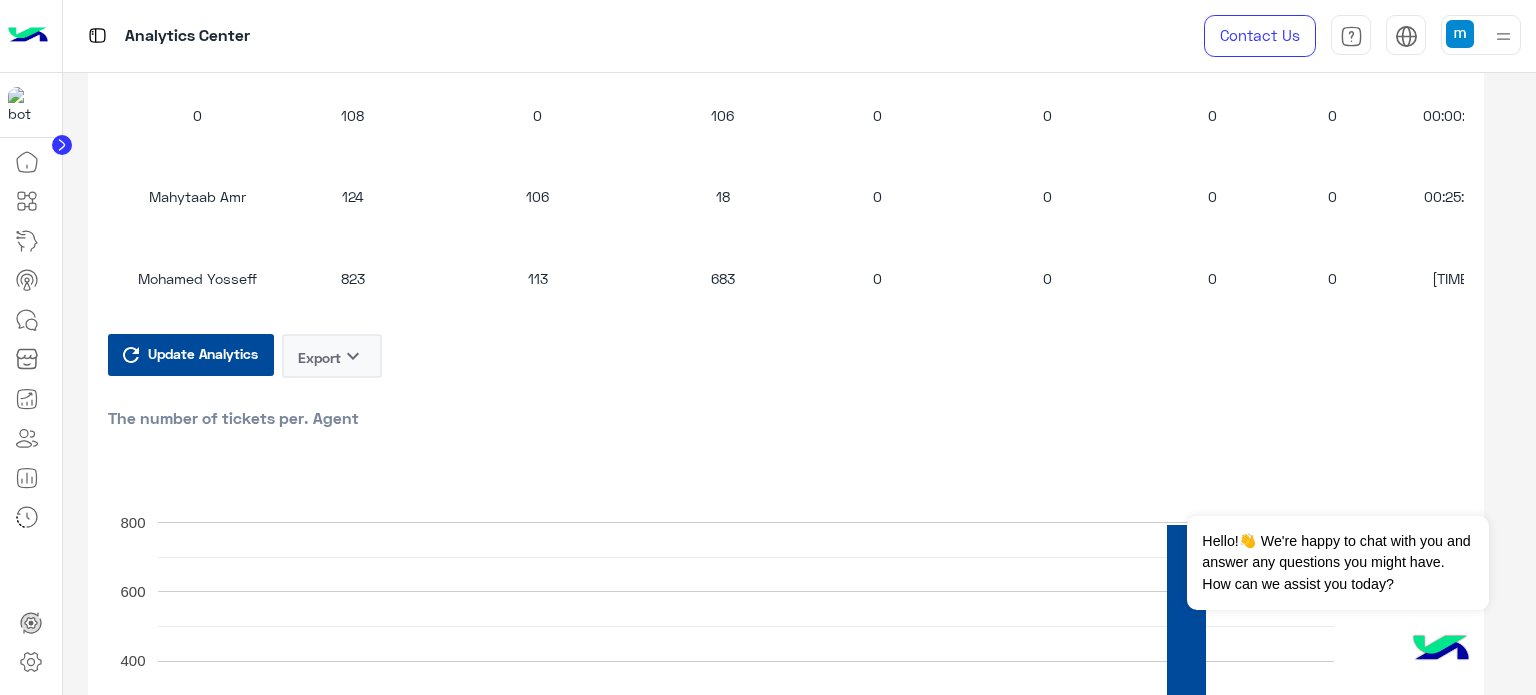 click on "keyboard_arrow_down" 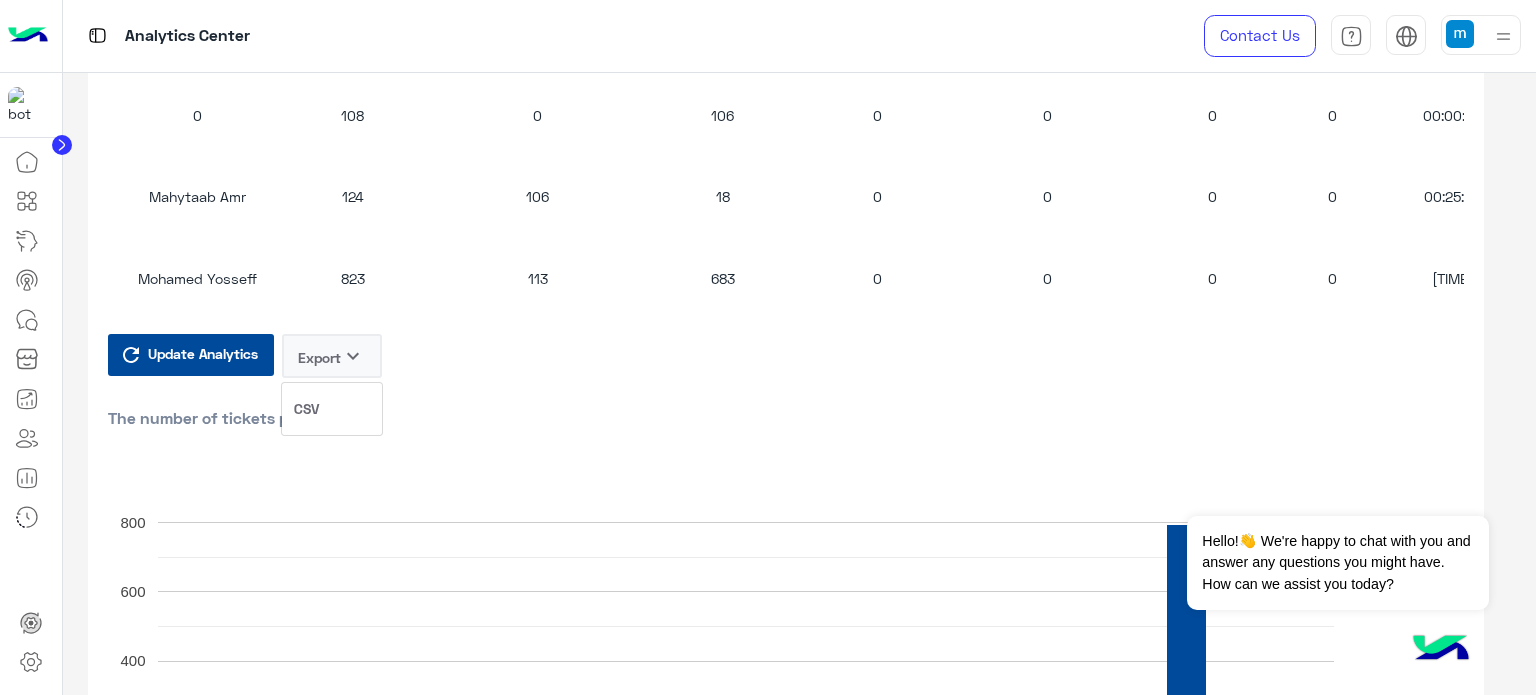 click on "CSV" 